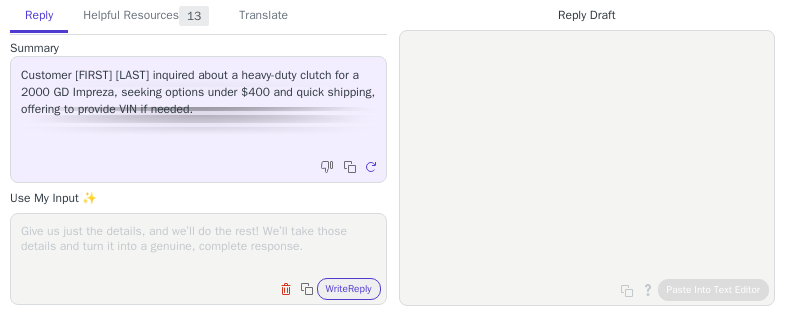 scroll, scrollTop: 0, scrollLeft: 0, axis: both 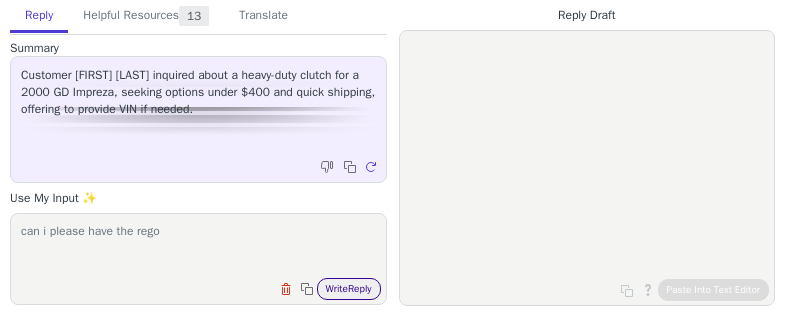 type on "can i please have the rego" 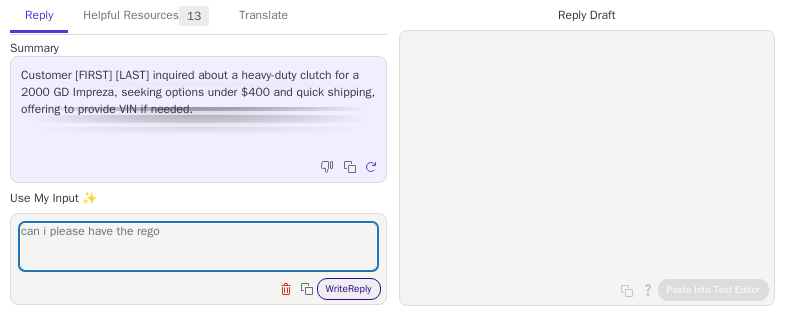 click on "Write  Reply" at bounding box center (349, 289) 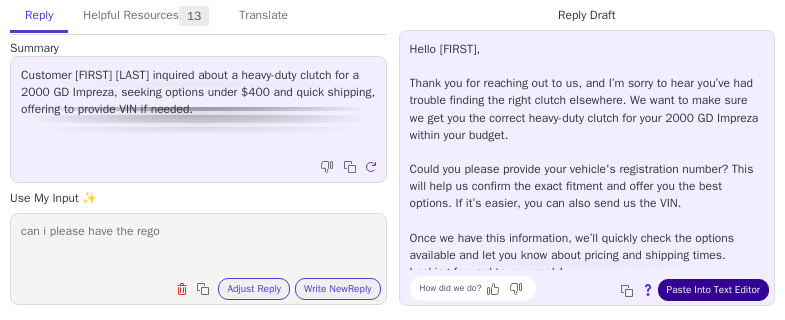 click on "Paste Into Text Editor" at bounding box center [713, 290] 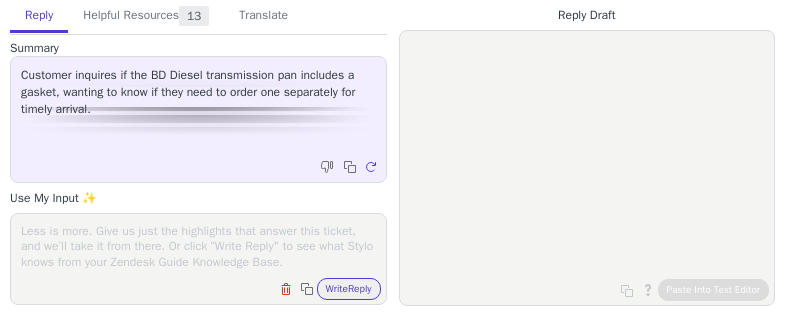 scroll, scrollTop: 0, scrollLeft: 0, axis: both 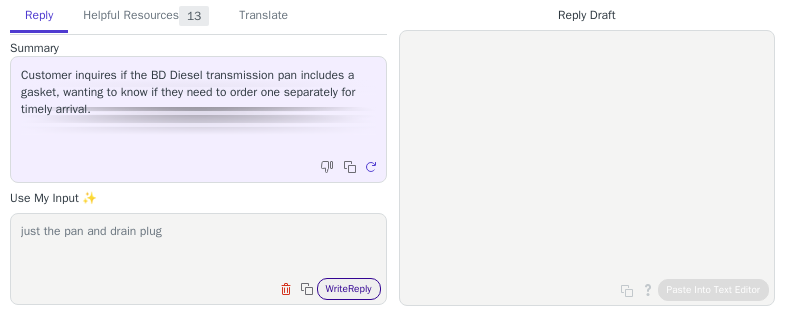 type on "just the pan and drain plug" 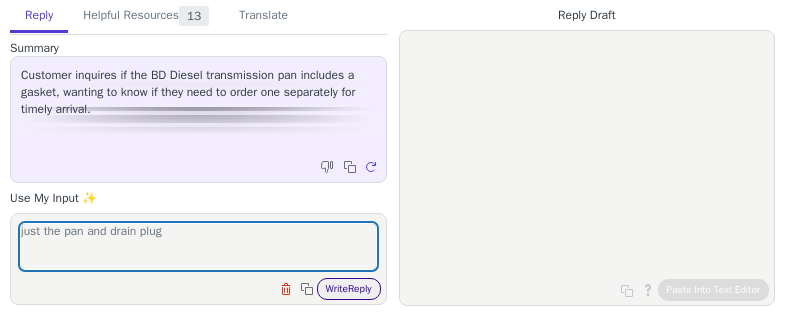 click on "Write  Reply" at bounding box center [349, 289] 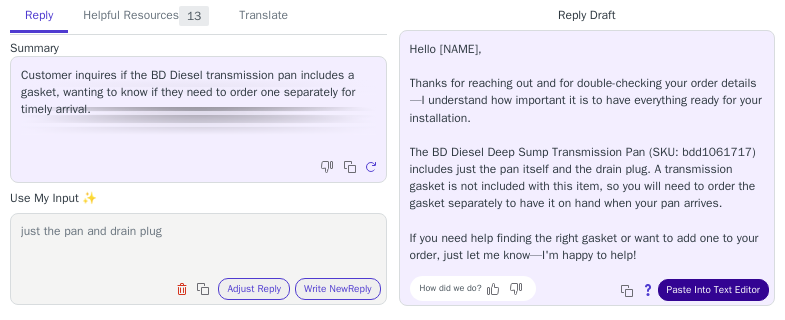 click on "Paste Into Text Editor" at bounding box center [713, 290] 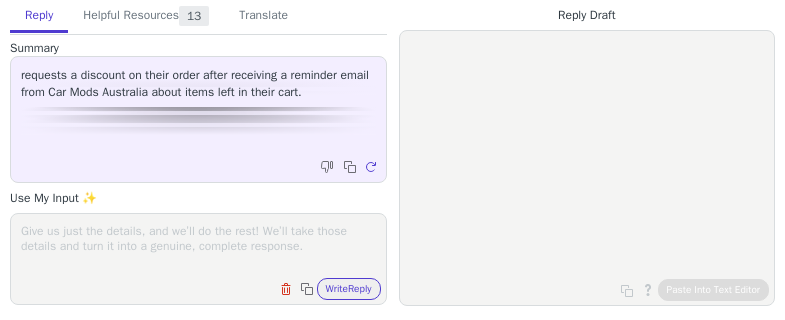 scroll, scrollTop: 0, scrollLeft: 0, axis: both 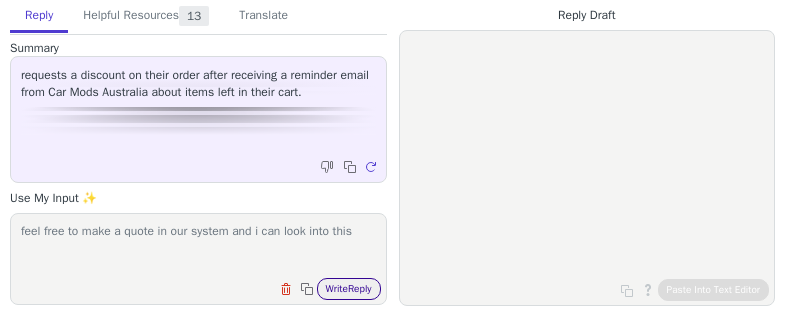 type on "feel free to make a quote in our system and i can look into this" 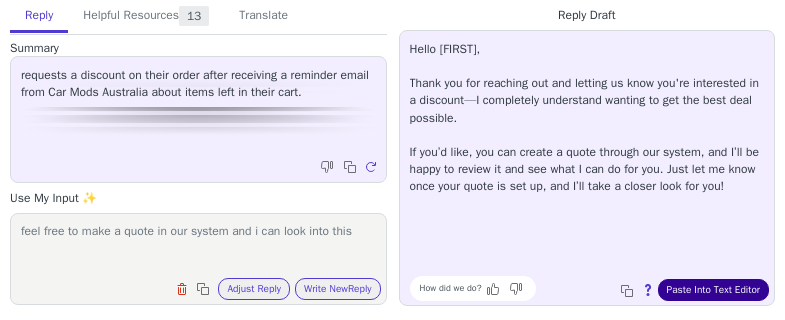 click on "Paste Into Text Editor" at bounding box center [713, 290] 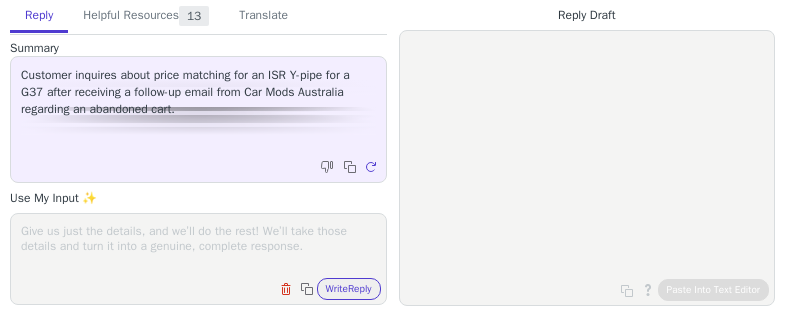 scroll, scrollTop: 0, scrollLeft: 0, axis: both 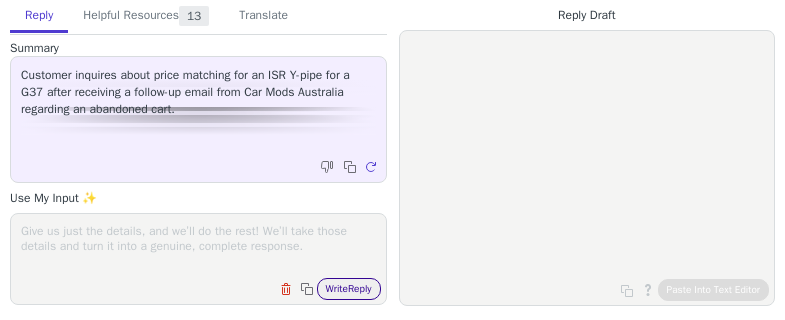 click on "Write  Reply" at bounding box center [349, 289] 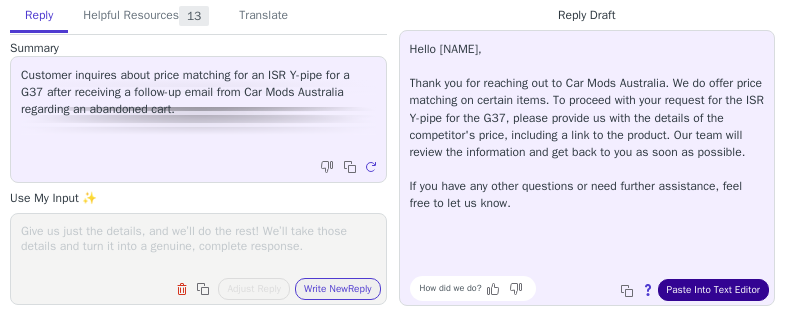 click on "Paste Into Text Editor" at bounding box center [713, 290] 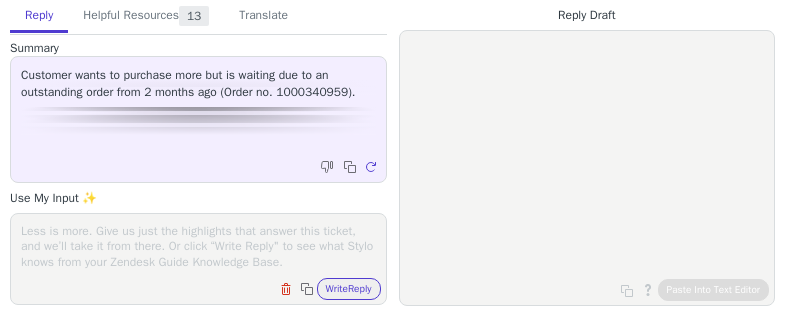 scroll, scrollTop: 0, scrollLeft: 0, axis: both 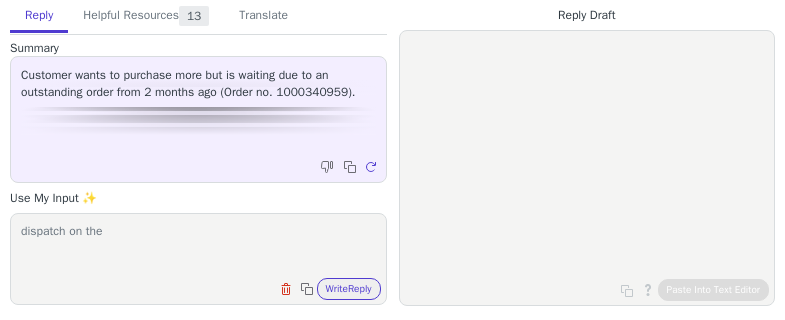 paste on "[DATE]" 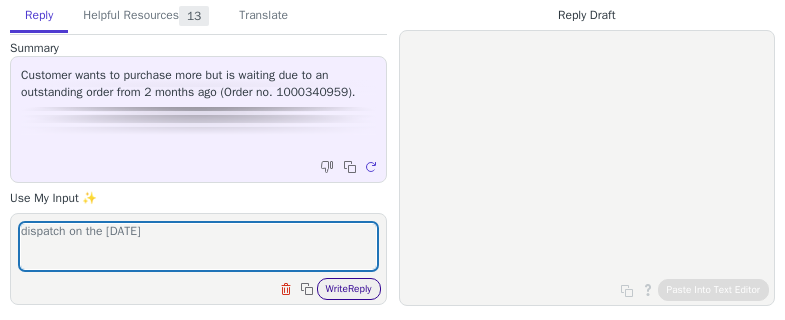 click on "Write  Reply" at bounding box center (349, 289) 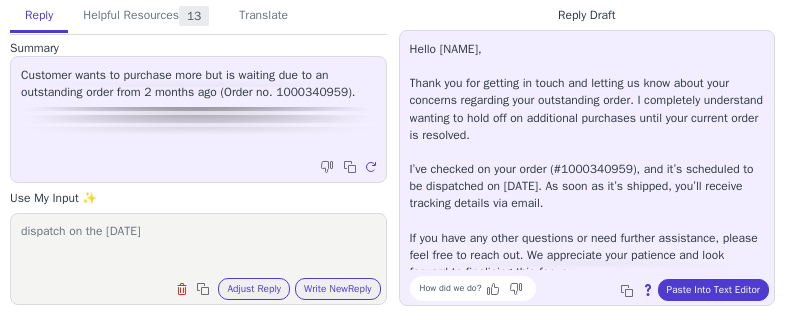 click on "dispatch on the 1-07-2025" at bounding box center (198, 246) 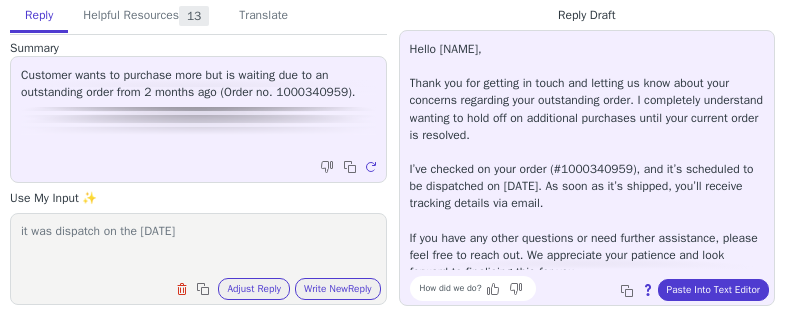click on "it was dispatch on the 1-07-2025" at bounding box center (198, 246) 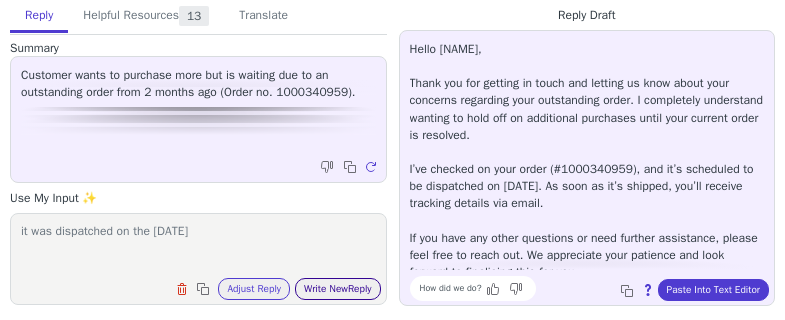 type on "it was dispatched on the 1-07-2025" 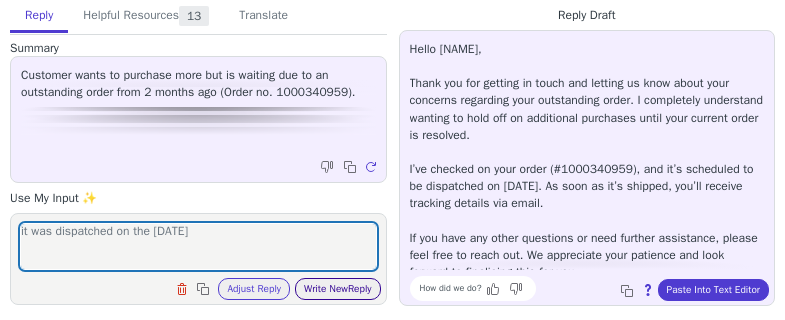 click on "Write New  Reply" at bounding box center (338, 289) 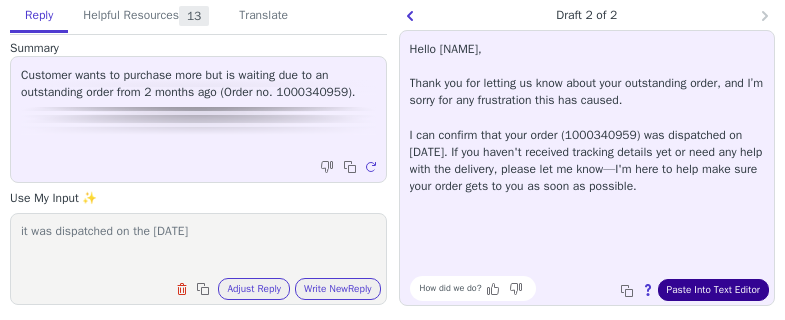 click on "Paste Into Text Editor" at bounding box center [713, 290] 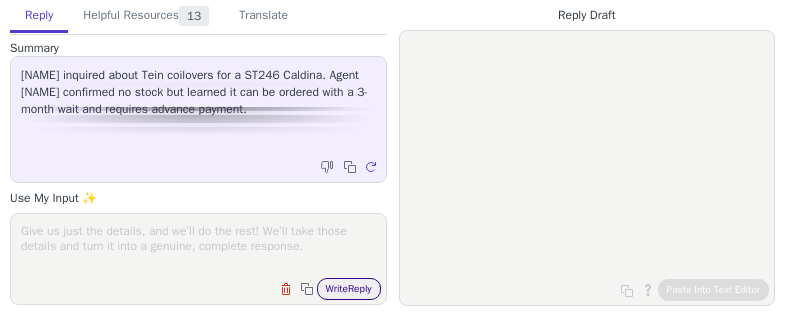 scroll, scrollTop: 0, scrollLeft: 0, axis: both 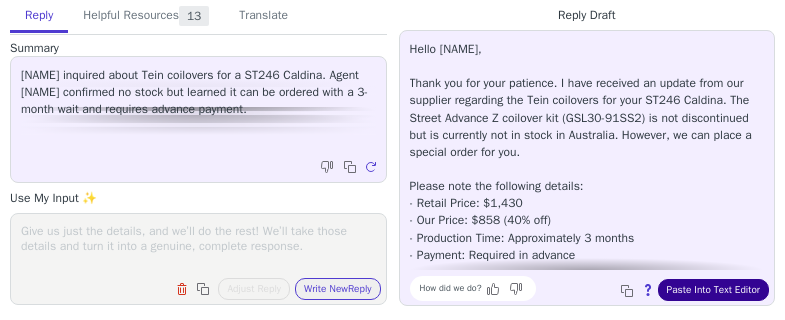 click on "Paste Into Text Editor" at bounding box center (713, 290) 